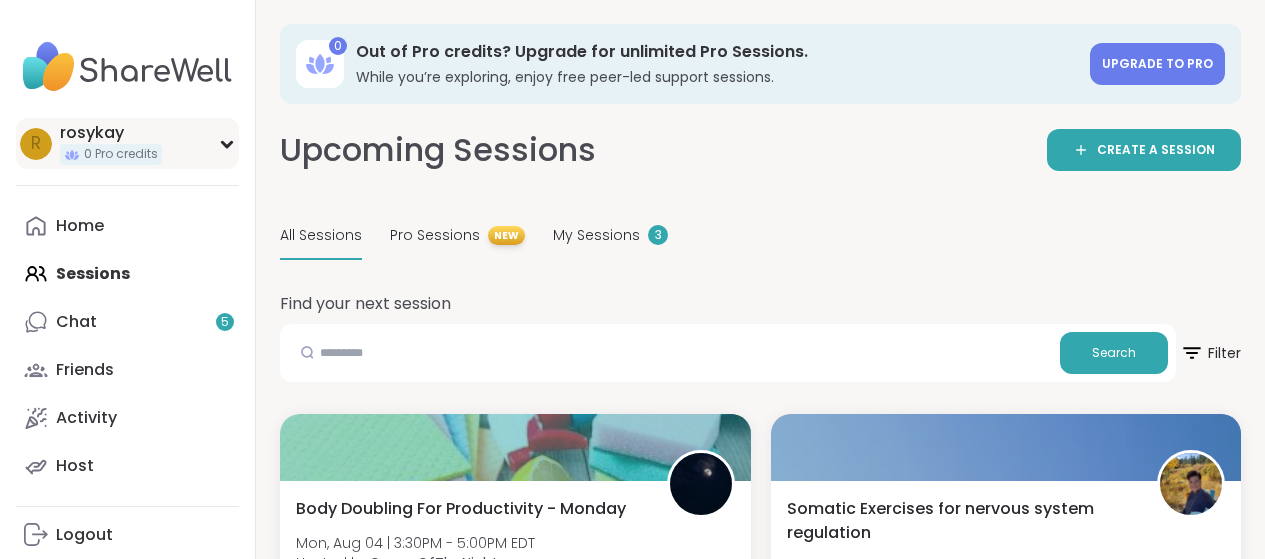 scroll, scrollTop: 1026, scrollLeft: 0, axis: vertical 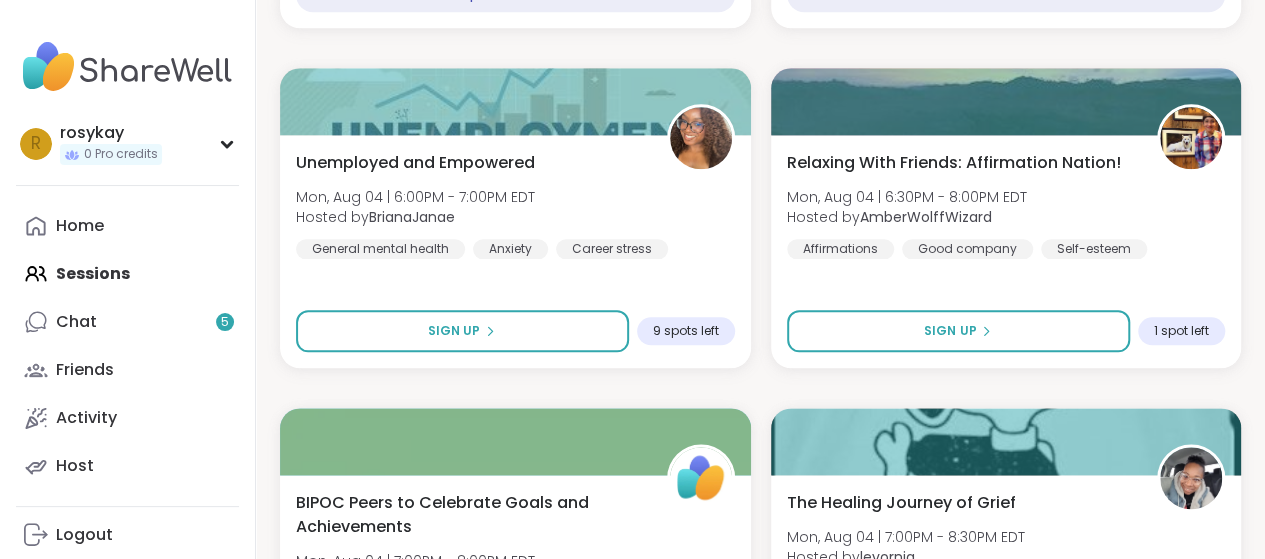 click on "Home Sessions Chat 5 Friends Activity Host" at bounding box center (127, 346) 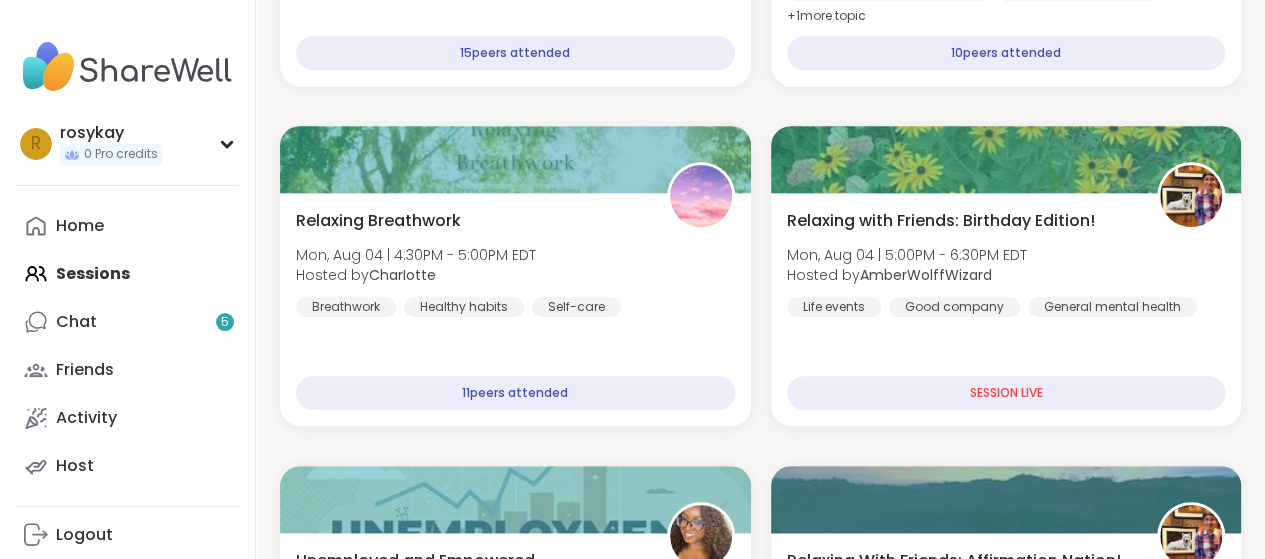 scroll, scrollTop: 0, scrollLeft: 0, axis: both 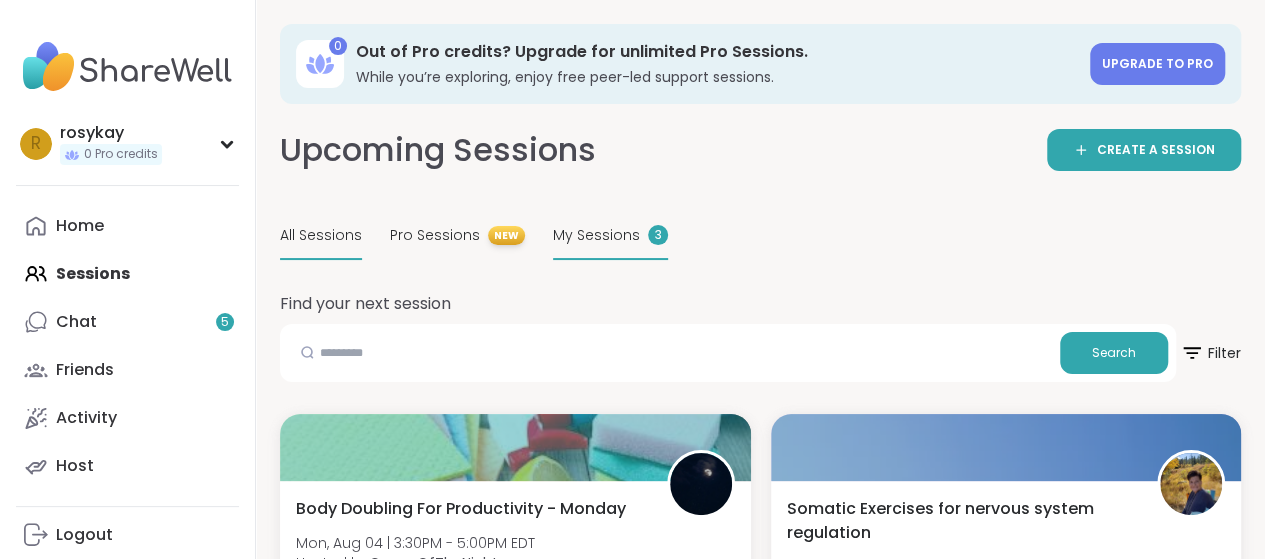 click on "My Sessions" at bounding box center [596, 235] 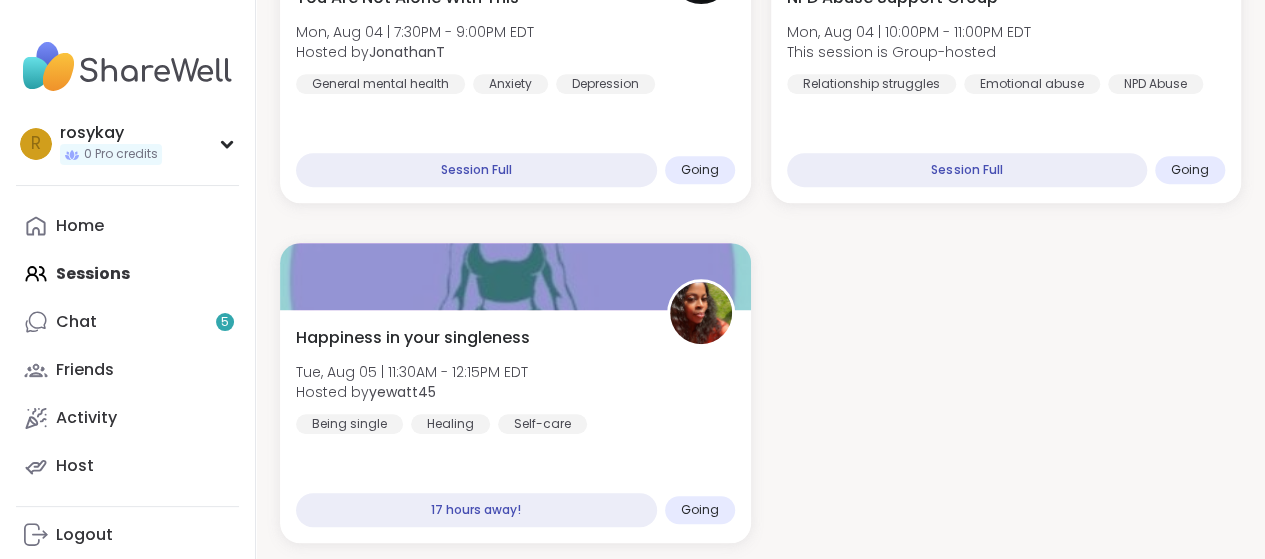 scroll, scrollTop: 442, scrollLeft: 0, axis: vertical 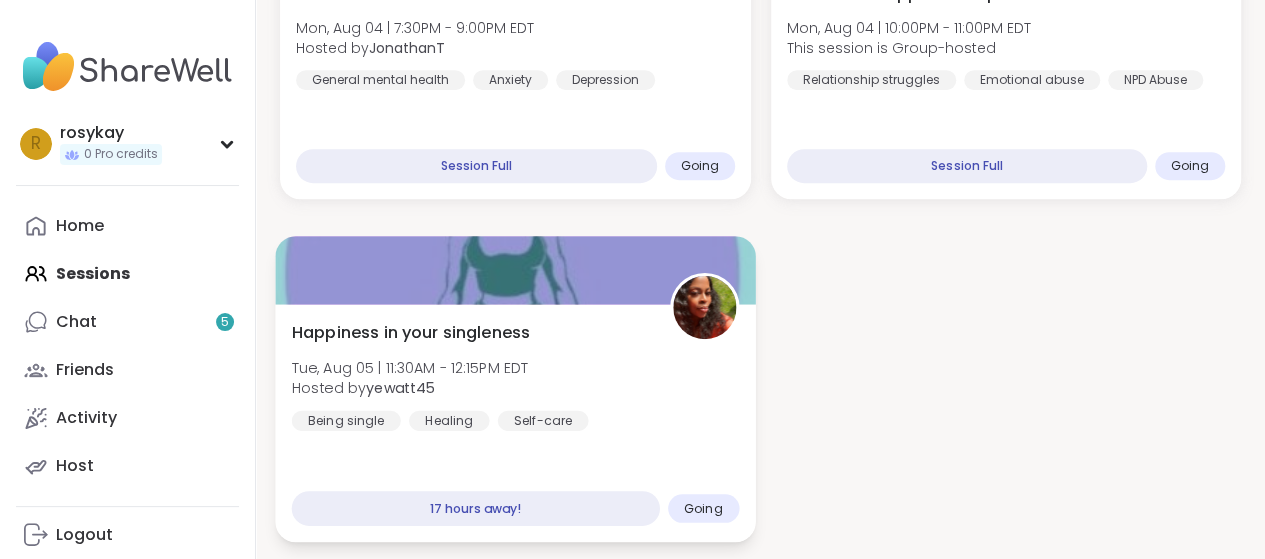 click on "17 hours away!" at bounding box center (476, 508) 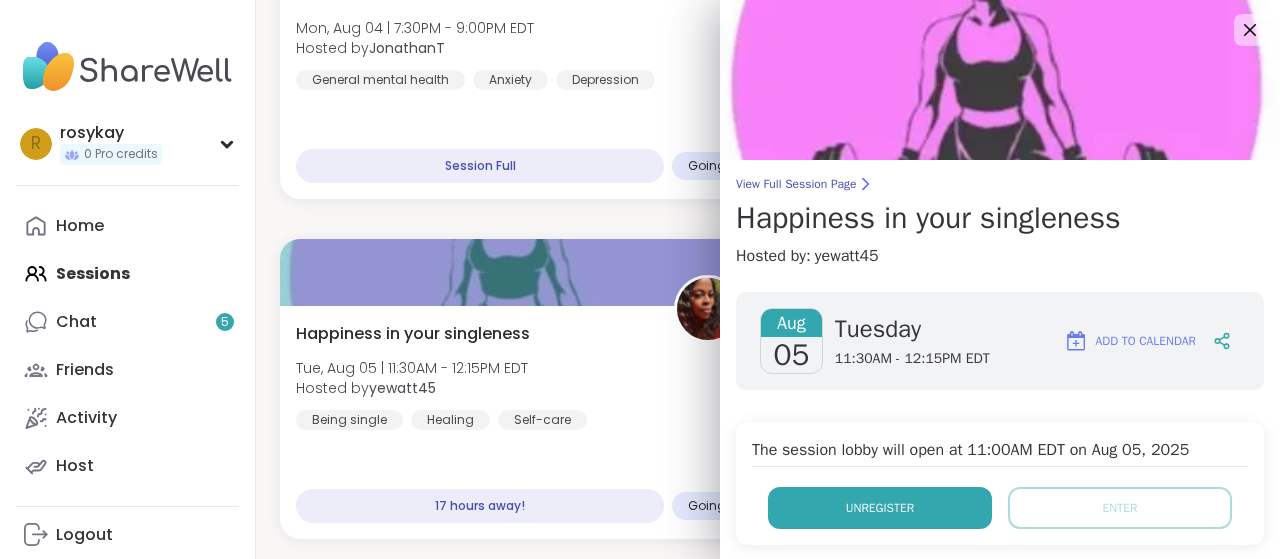 click on "Unregister" at bounding box center [880, 508] 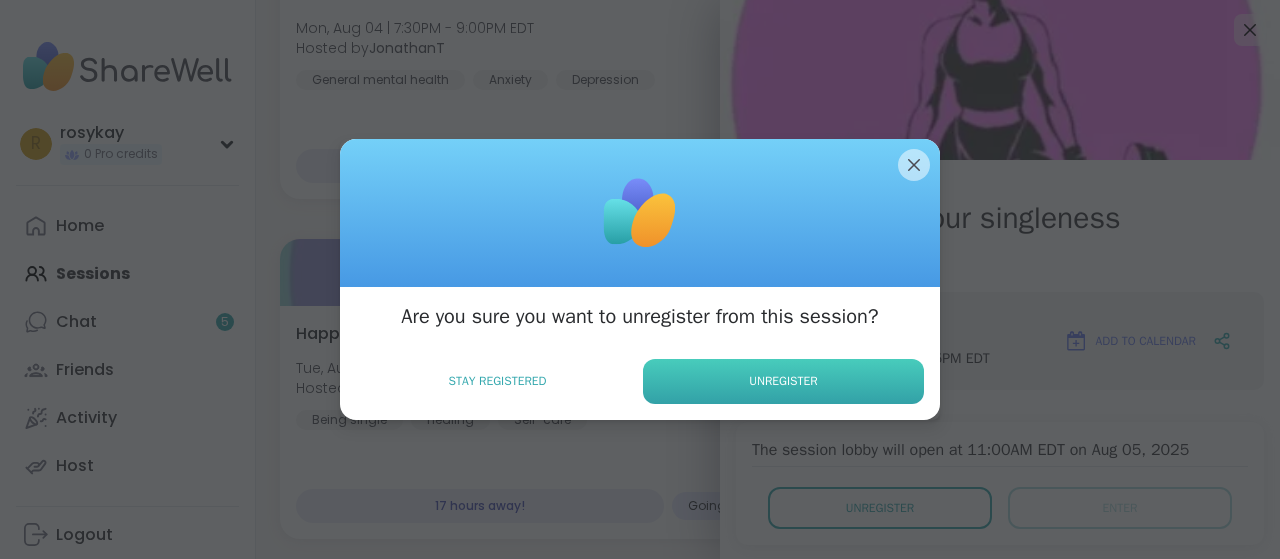 click on "Unregister" at bounding box center (783, 381) 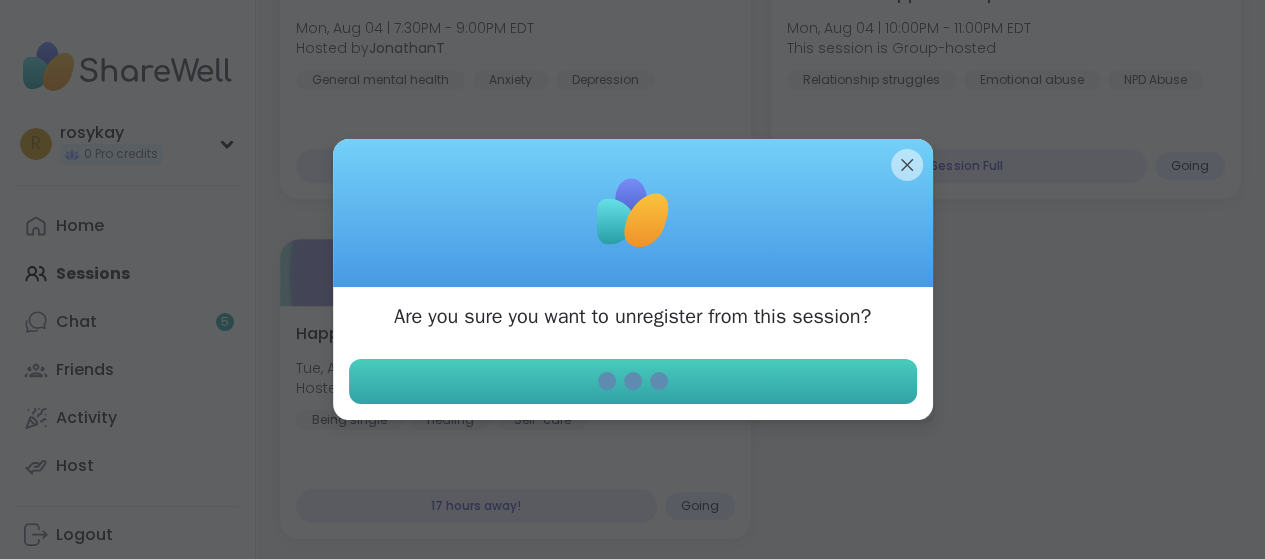 scroll, scrollTop: 102, scrollLeft: 0, axis: vertical 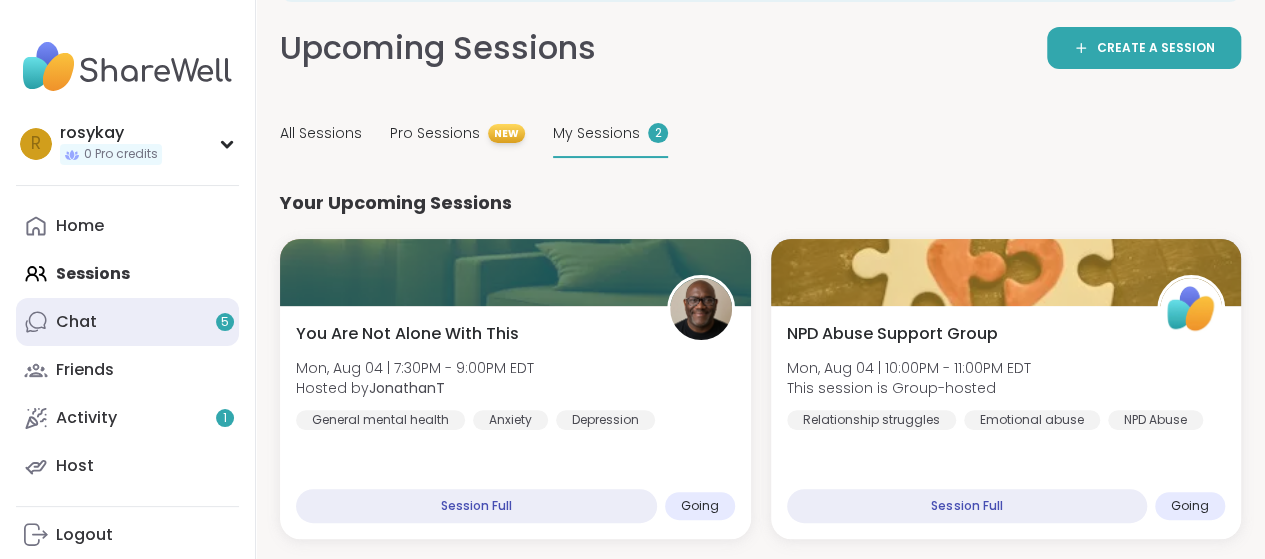 click on "Chat 5" at bounding box center (127, 322) 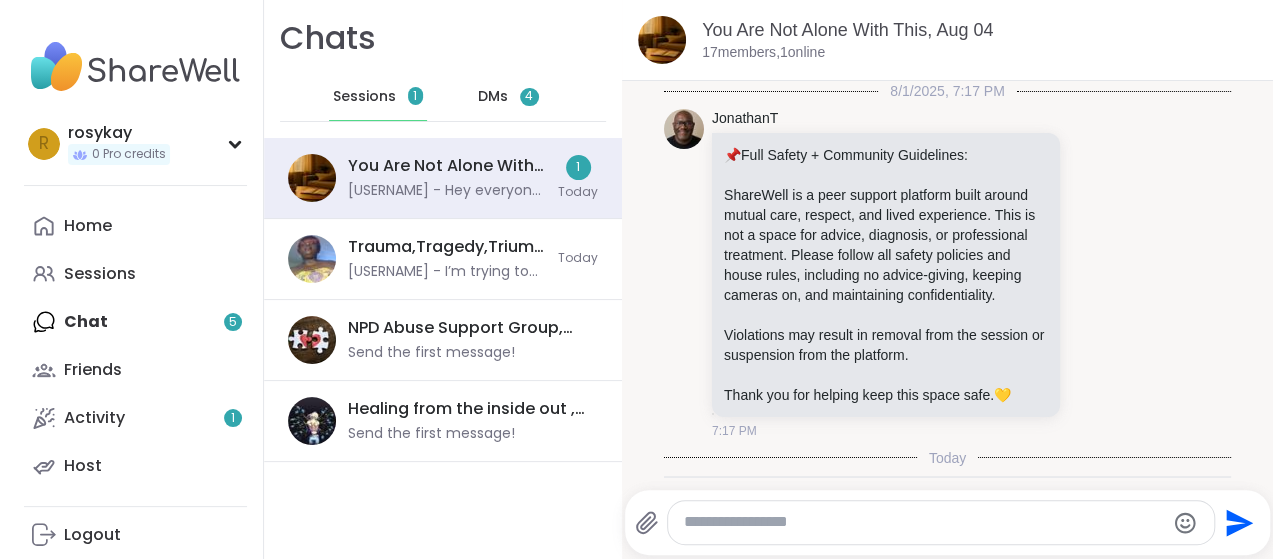 scroll, scrollTop: 0, scrollLeft: 0, axis: both 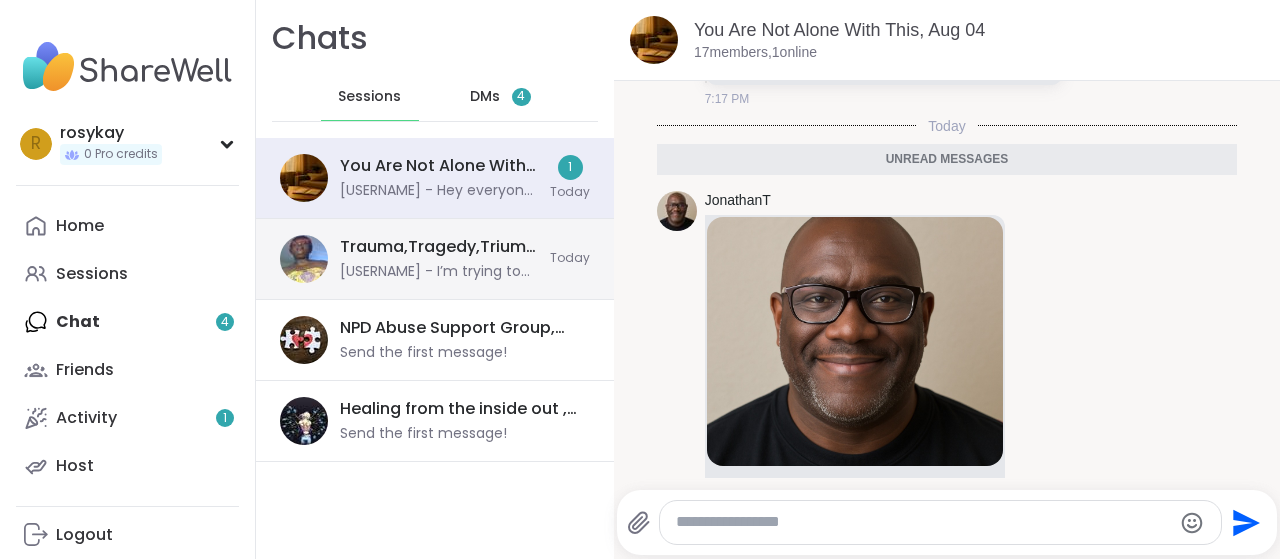 click on "[USERNAME] - I’m trying to get back" at bounding box center (439, 272) 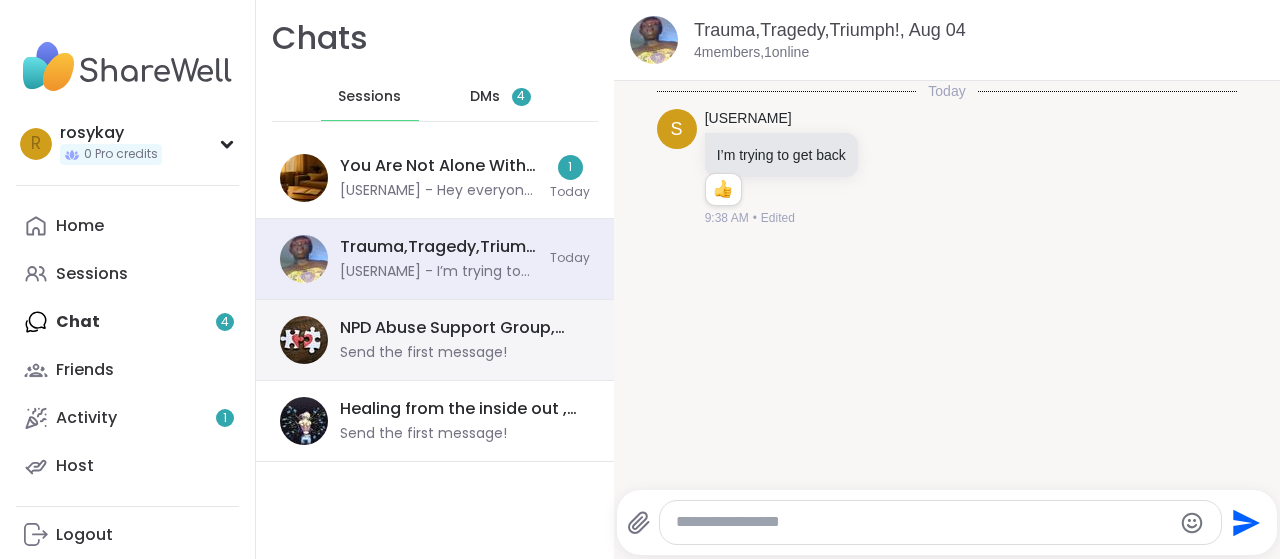 click on "NPD Abuse Support Group, Aug 04 Send the first message!" at bounding box center [459, 340] 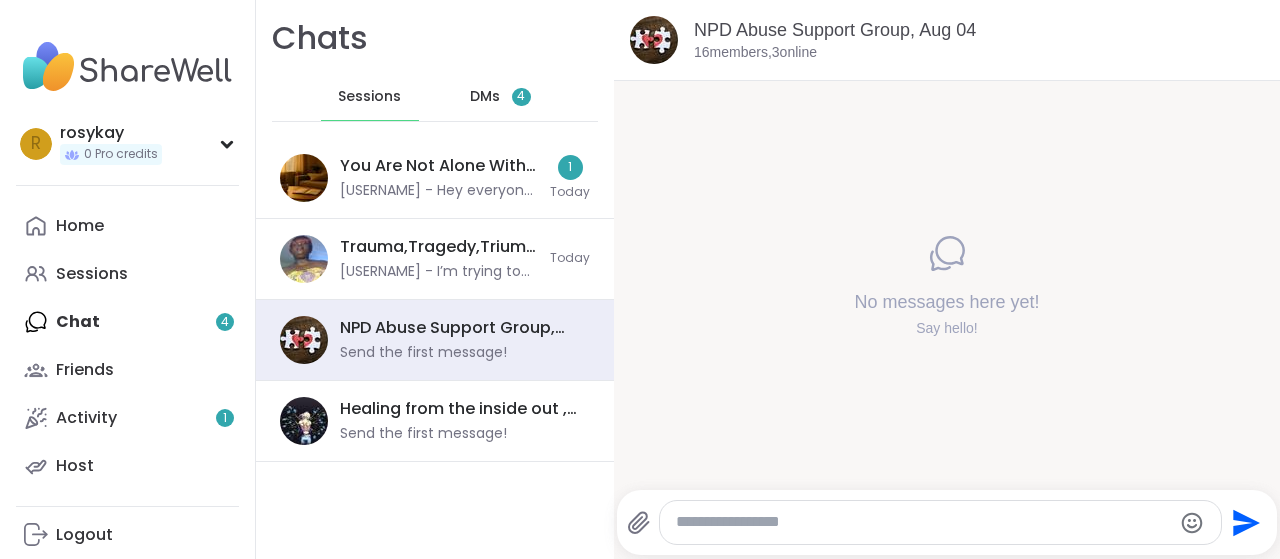 click on "DMs" at bounding box center [485, 97] 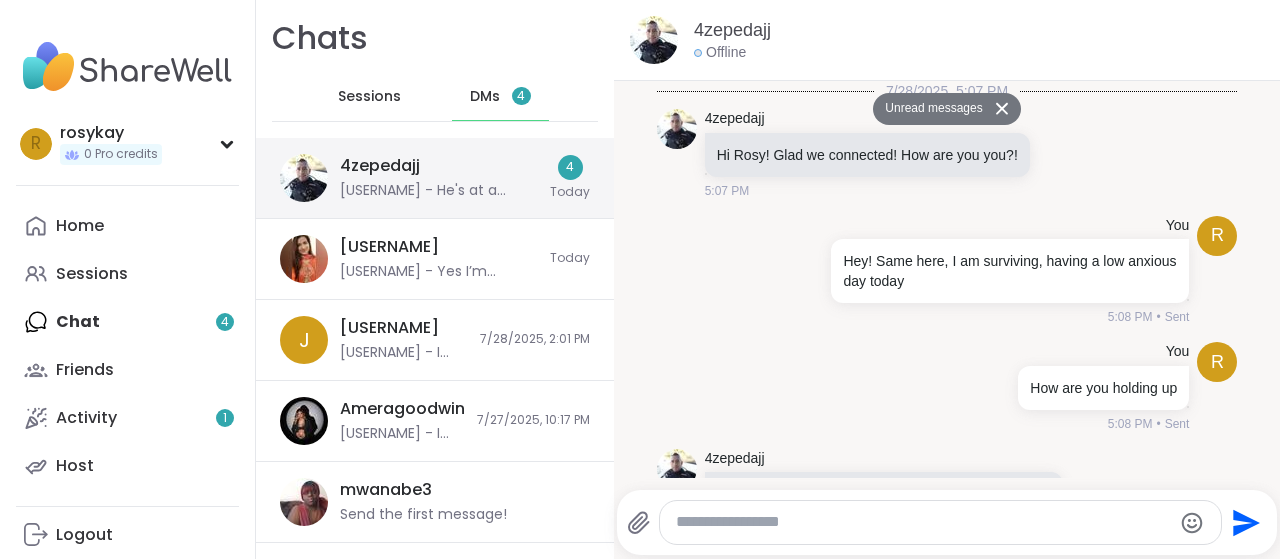scroll, scrollTop: 15611, scrollLeft: 0, axis: vertical 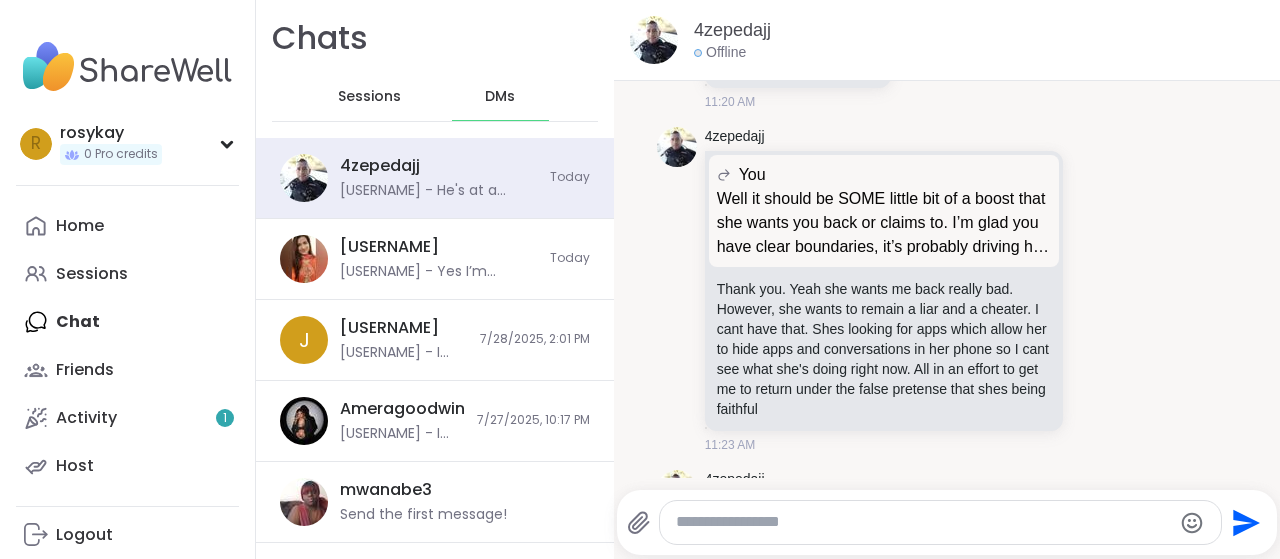 click 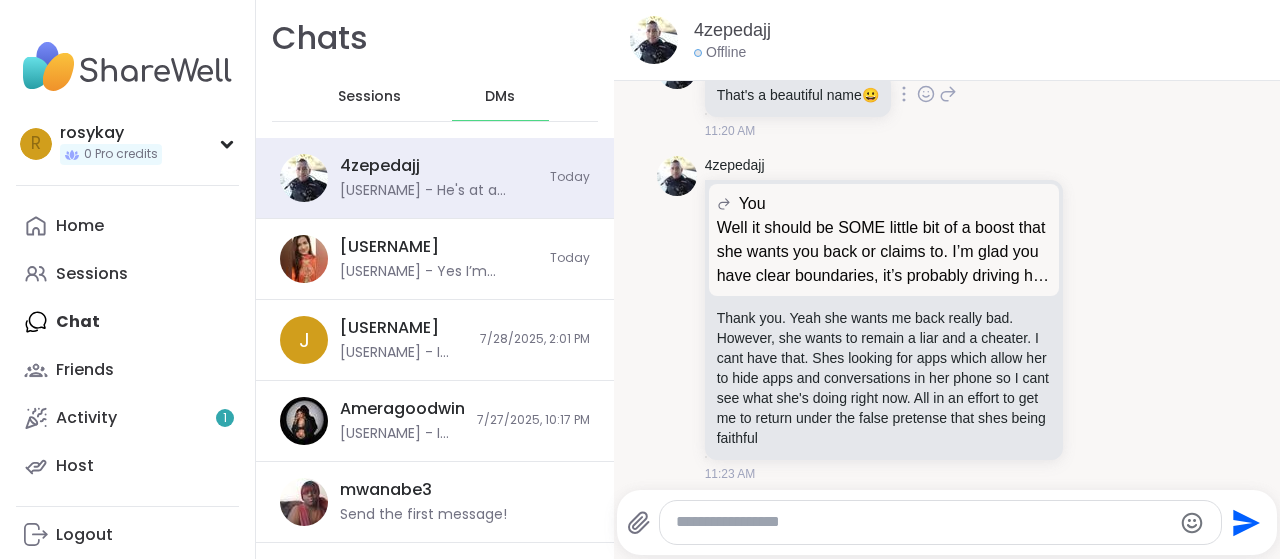 click 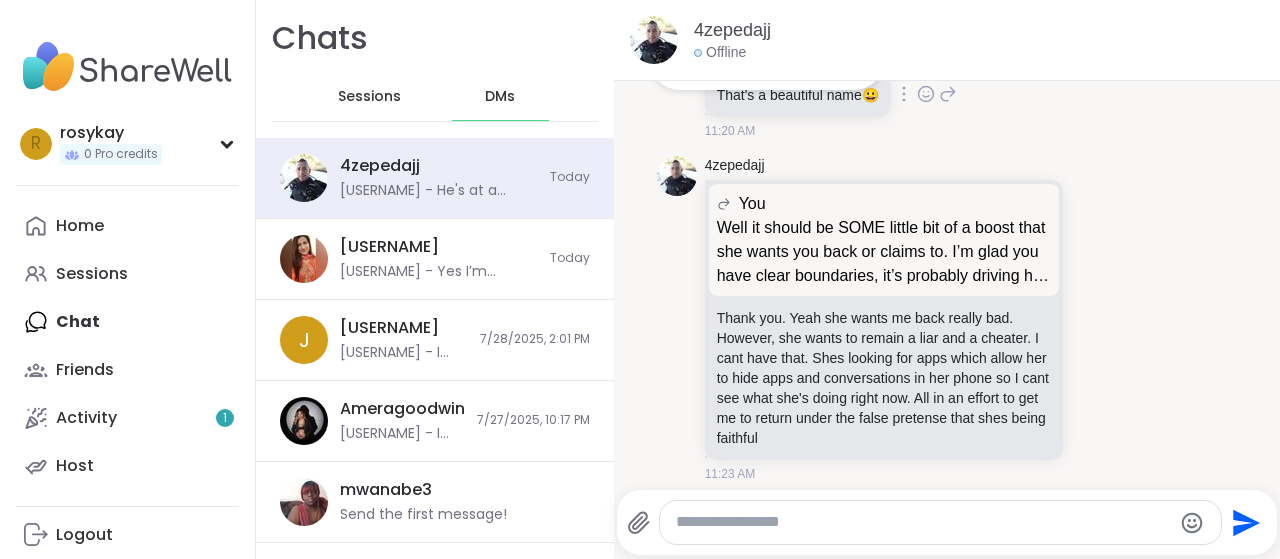 click at bounding box center [767, 62] 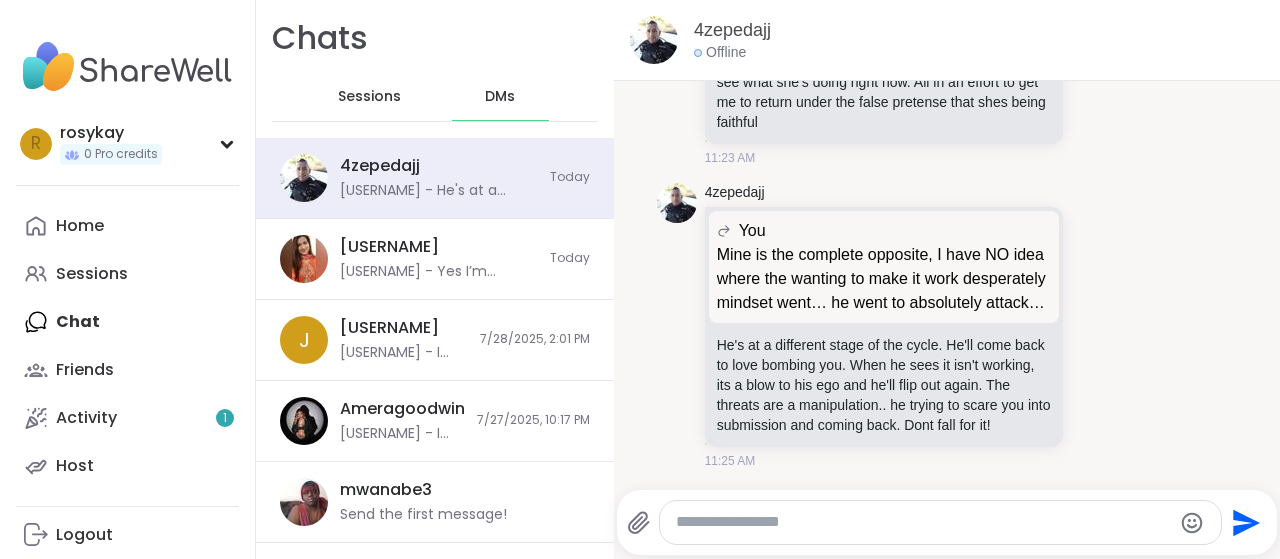scroll, scrollTop: 15432, scrollLeft: 0, axis: vertical 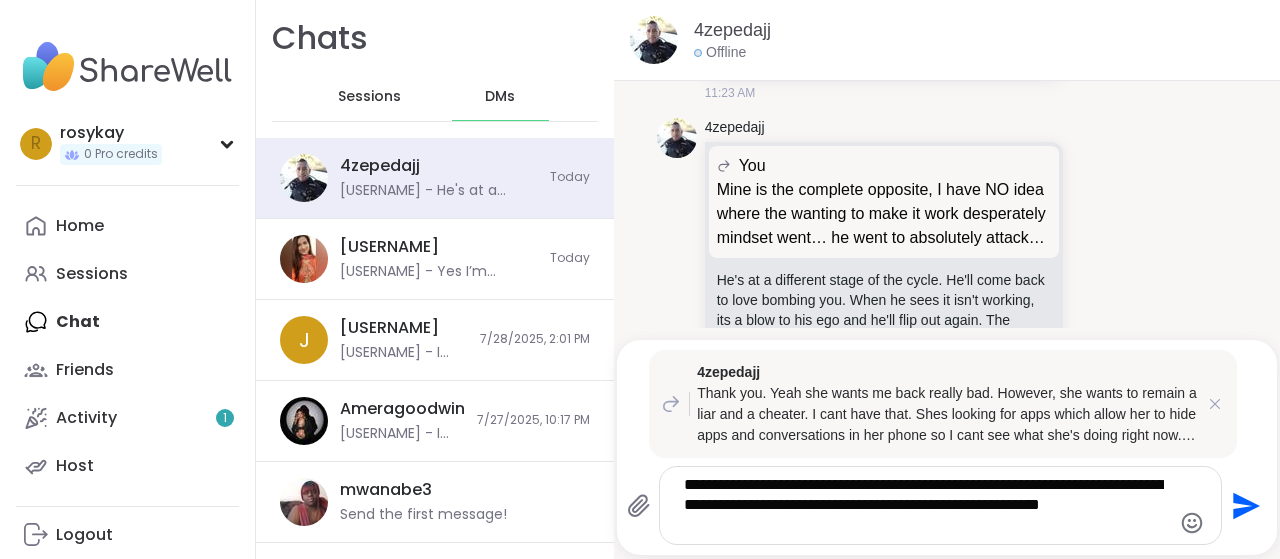 type on "**********" 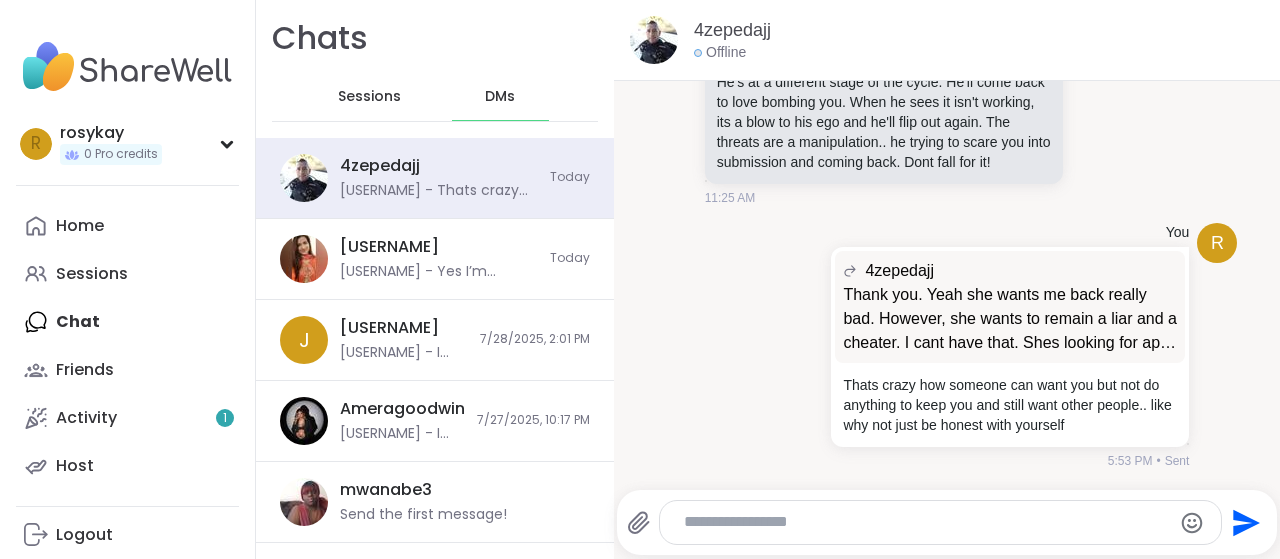 scroll, scrollTop: 15882, scrollLeft: 0, axis: vertical 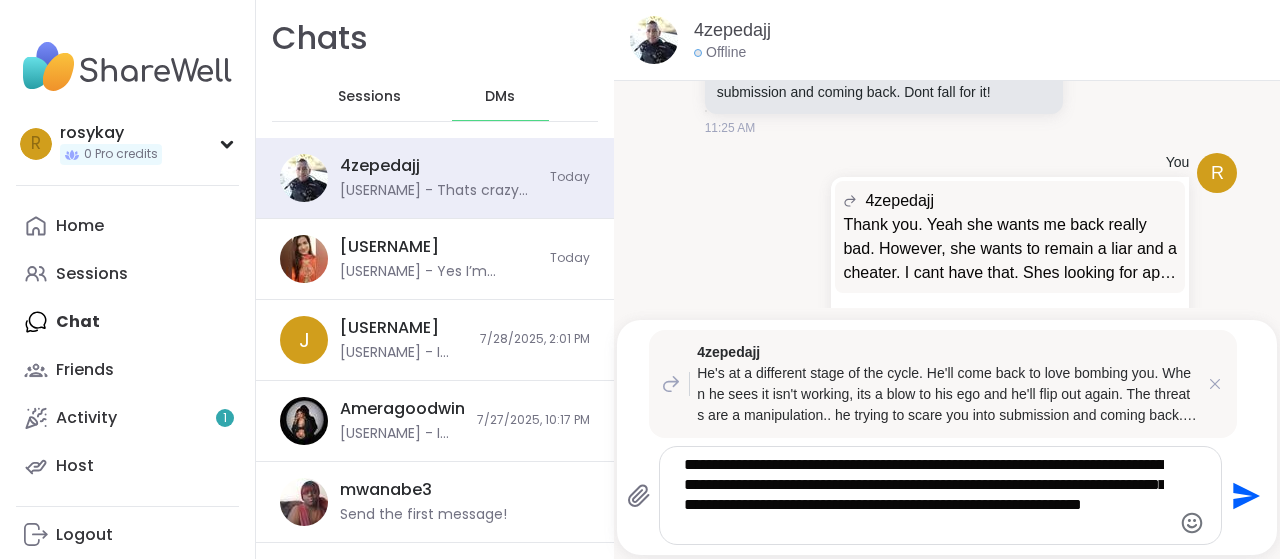 type on "**********" 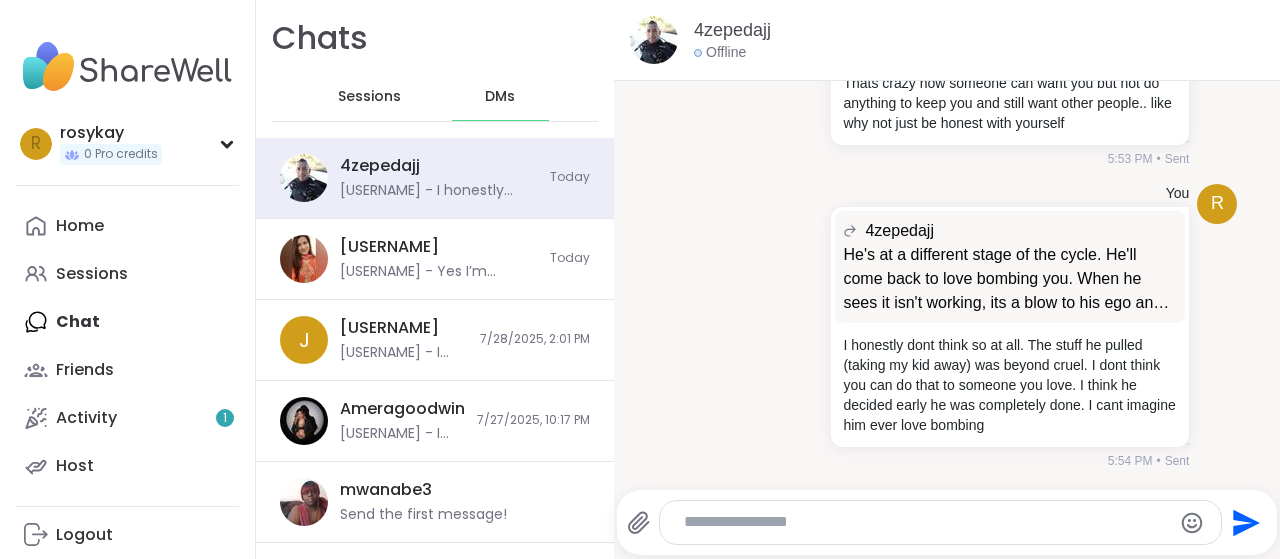 scroll, scrollTop: 16184, scrollLeft: 0, axis: vertical 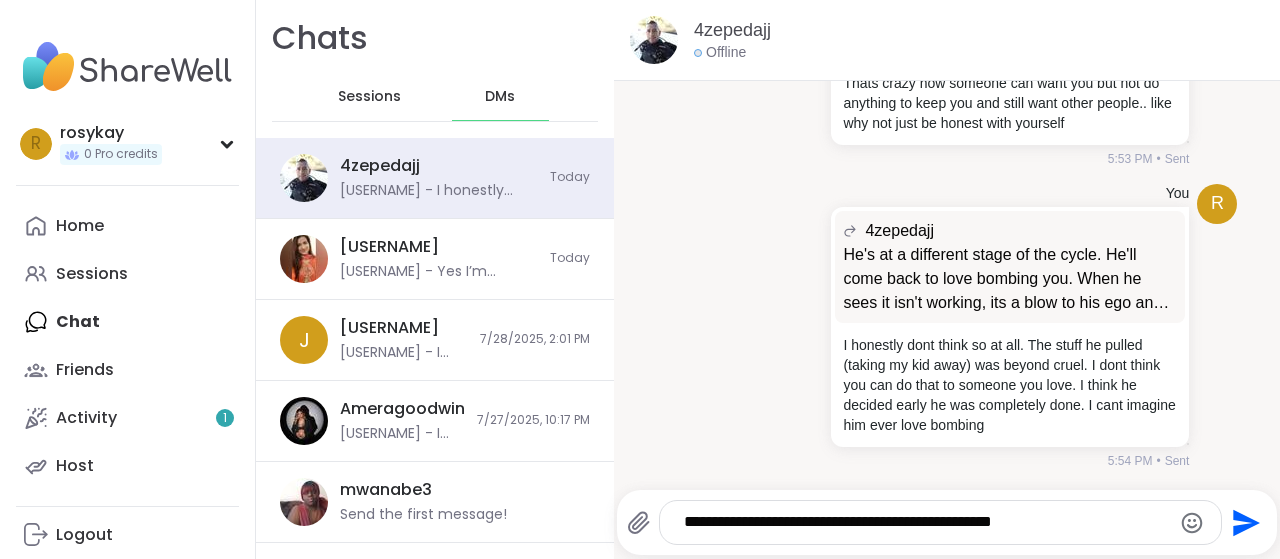 type on "**********" 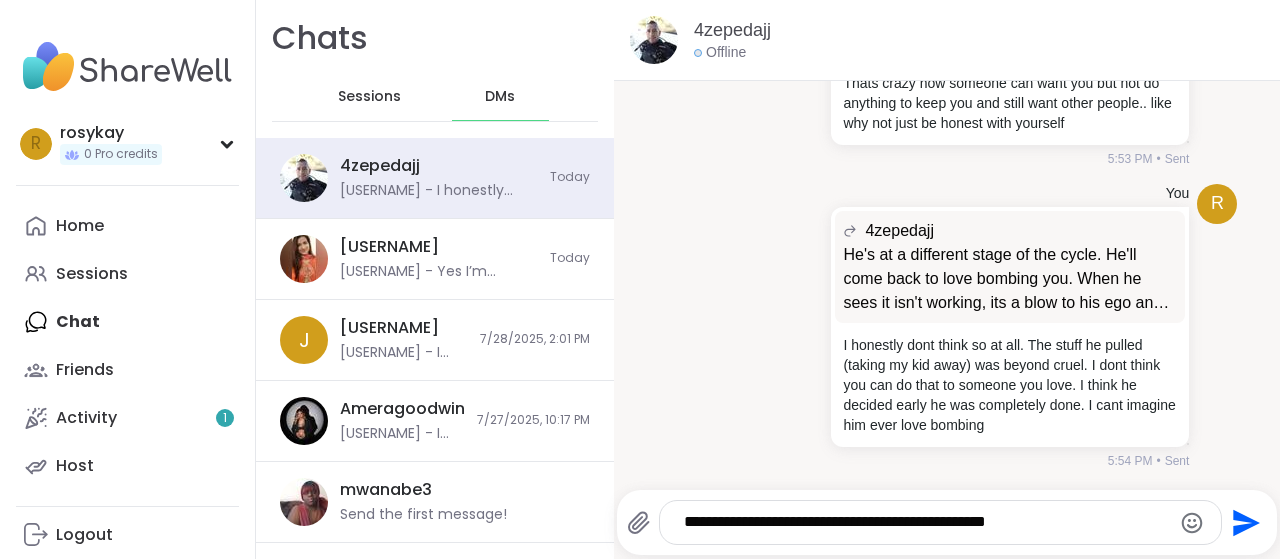type 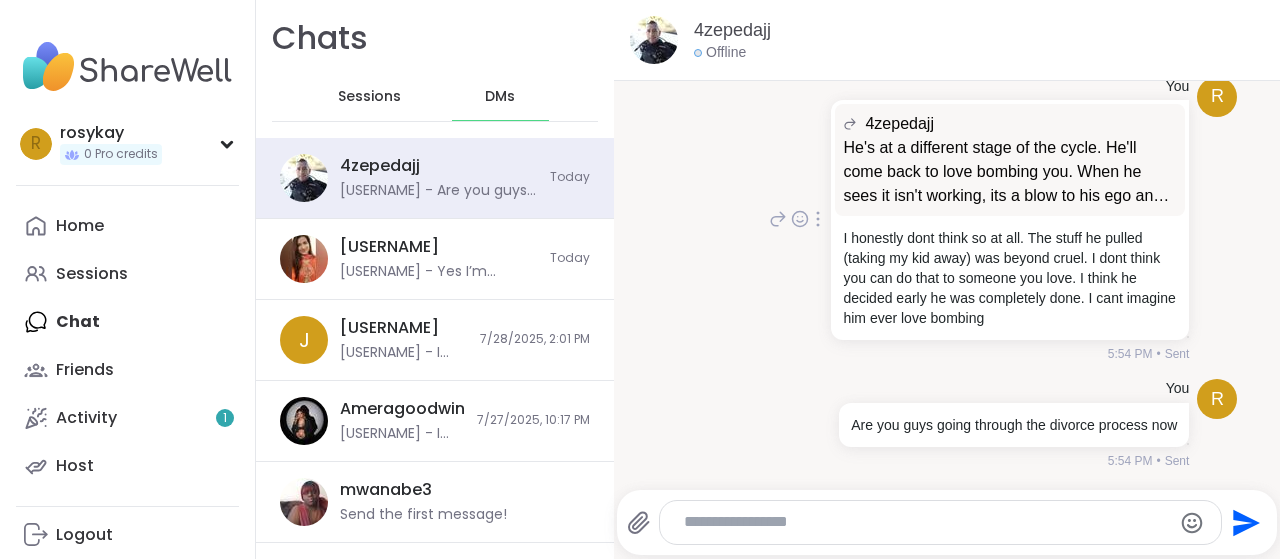 scroll, scrollTop: 16310, scrollLeft: 0, axis: vertical 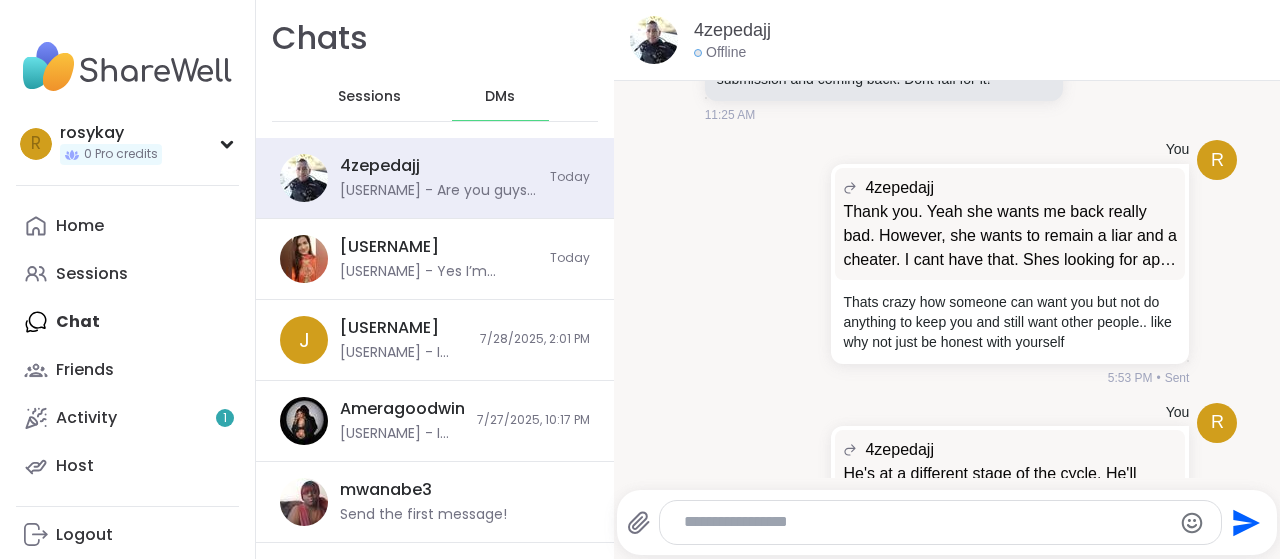 click on "Mine is the complete opposite, I have NO idea where the wanting to make it work desperately mindset went… he went to absolutely attack me and call me an unfit mother and wanted to lock me up in jail basically and is telling everyone I’m nuts" at bounding box center (884, -67) 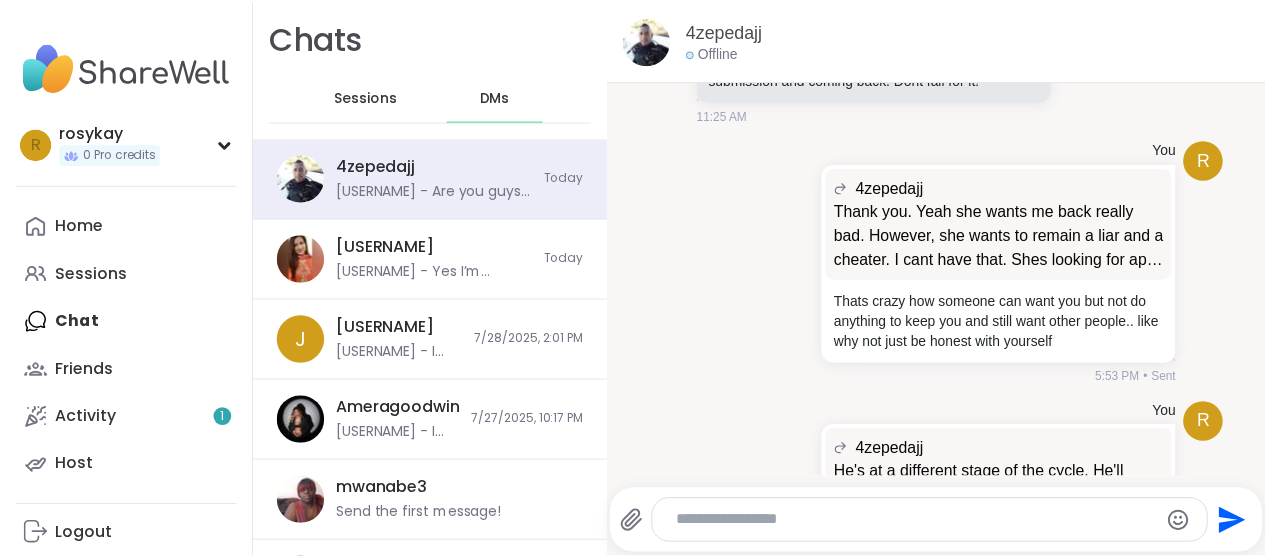 scroll, scrollTop: 12153, scrollLeft: 0, axis: vertical 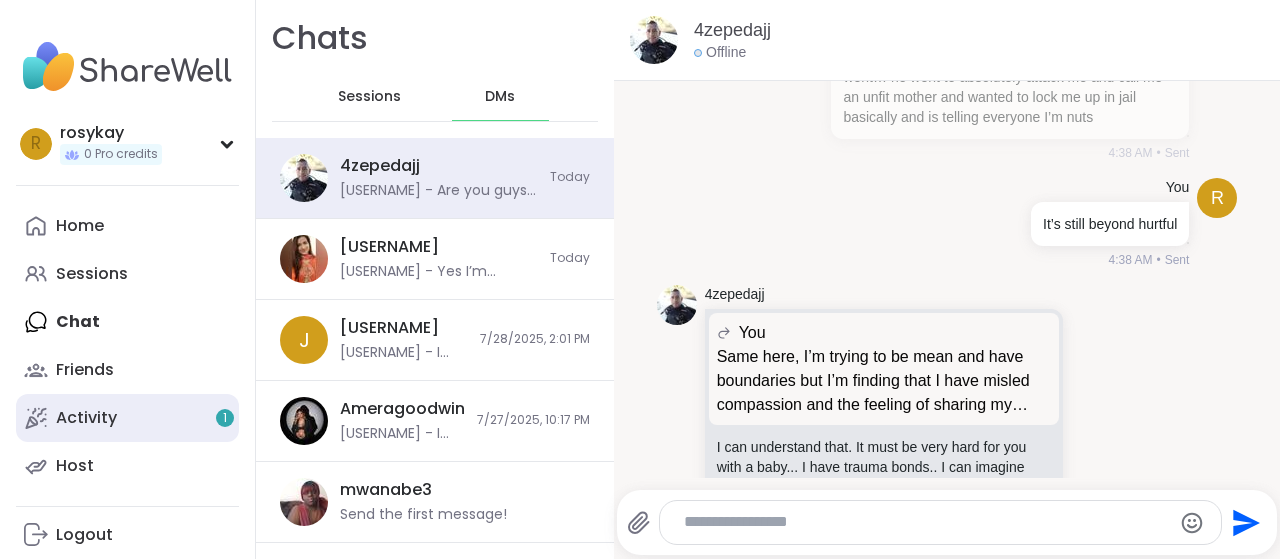 click on "Activity 1" at bounding box center [127, 418] 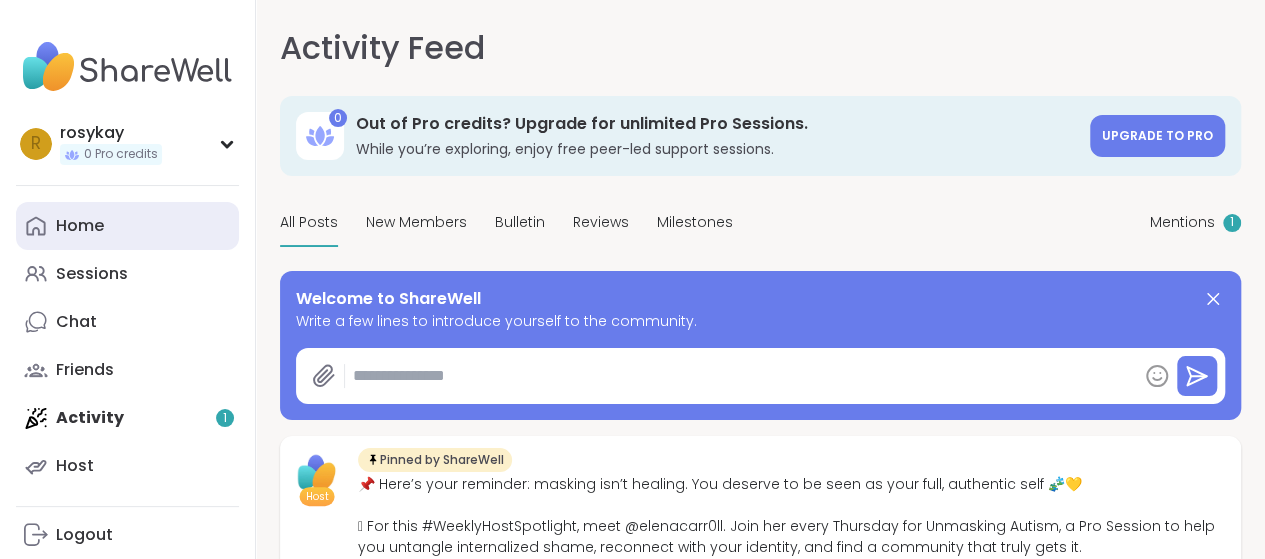 click on "Home" at bounding box center [80, 226] 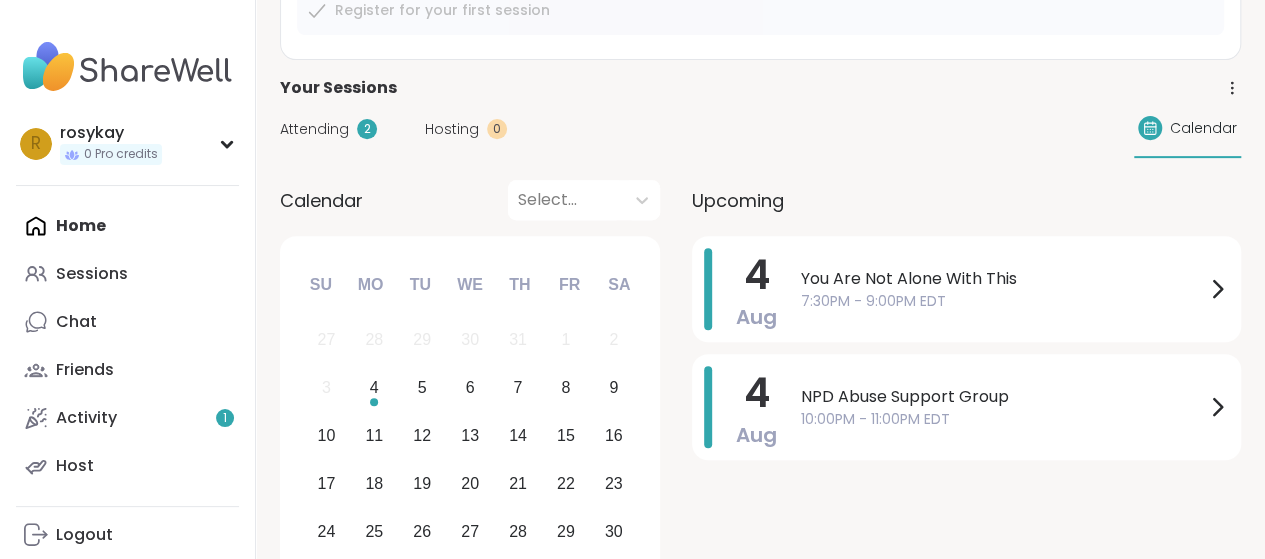 scroll, scrollTop: 110, scrollLeft: 0, axis: vertical 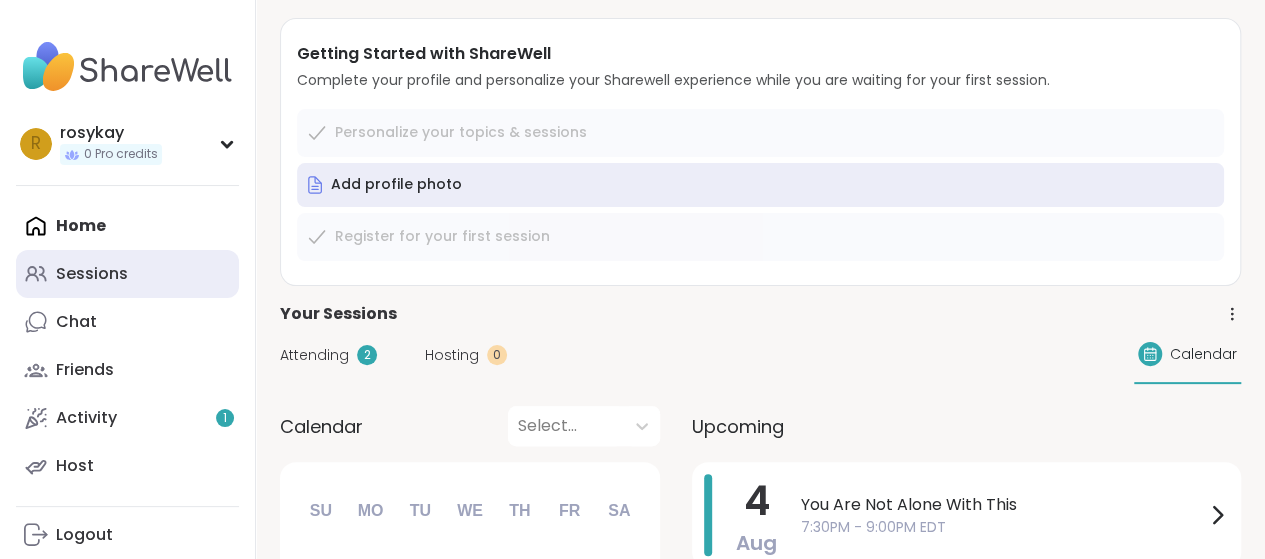click on "Sessions" at bounding box center [127, 274] 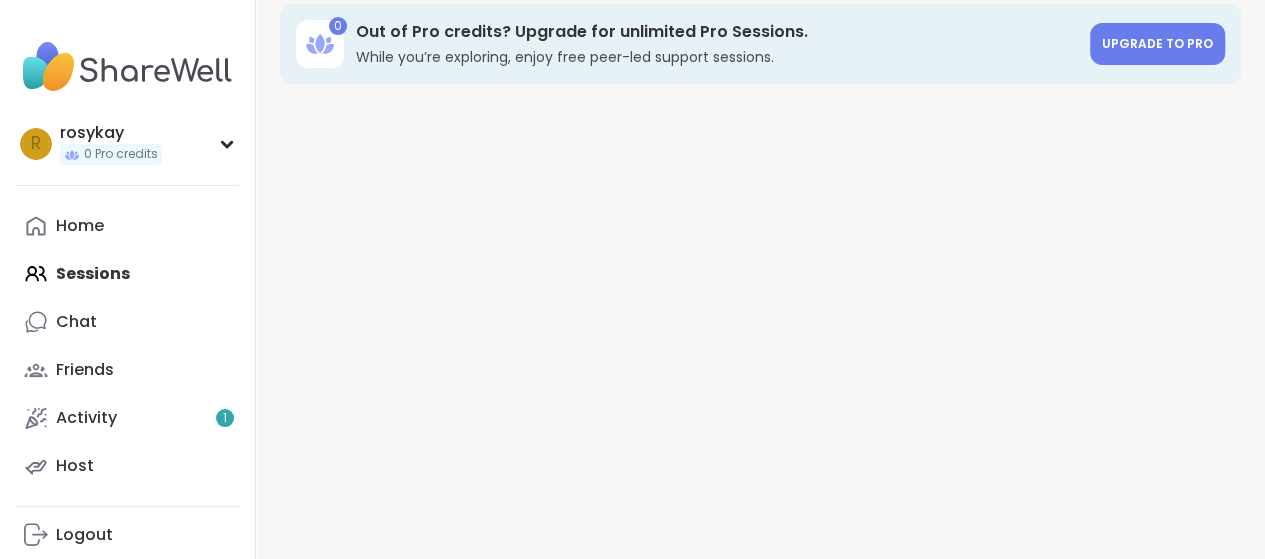 scroll, scrollTop: 0, scrollLeft: 0, axis: both 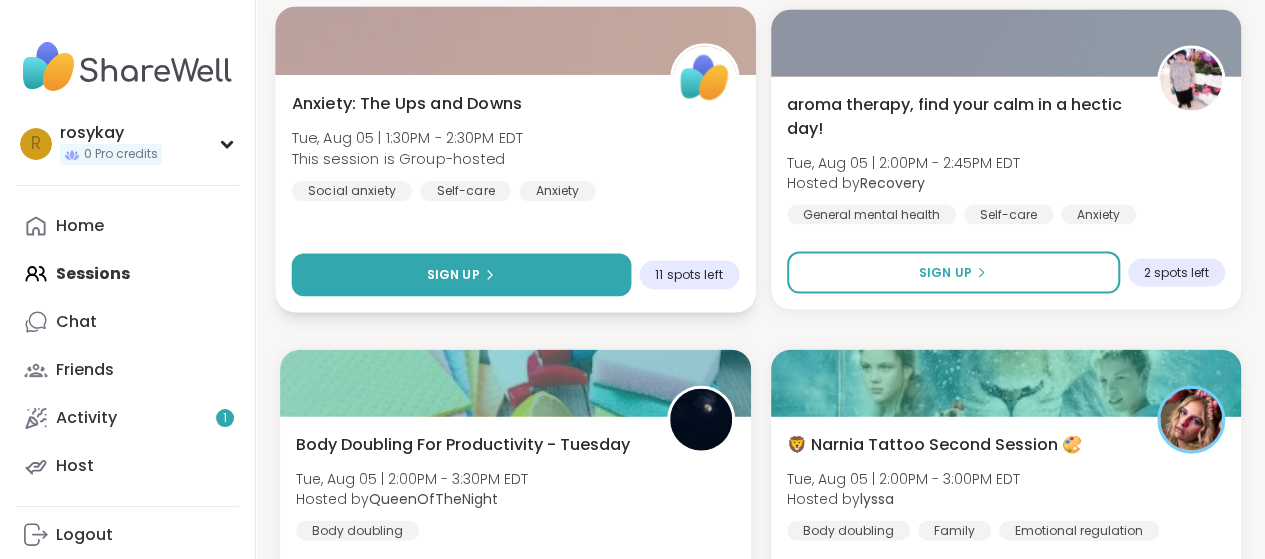 click on "Sign Up" at bounding box center [453, 275] 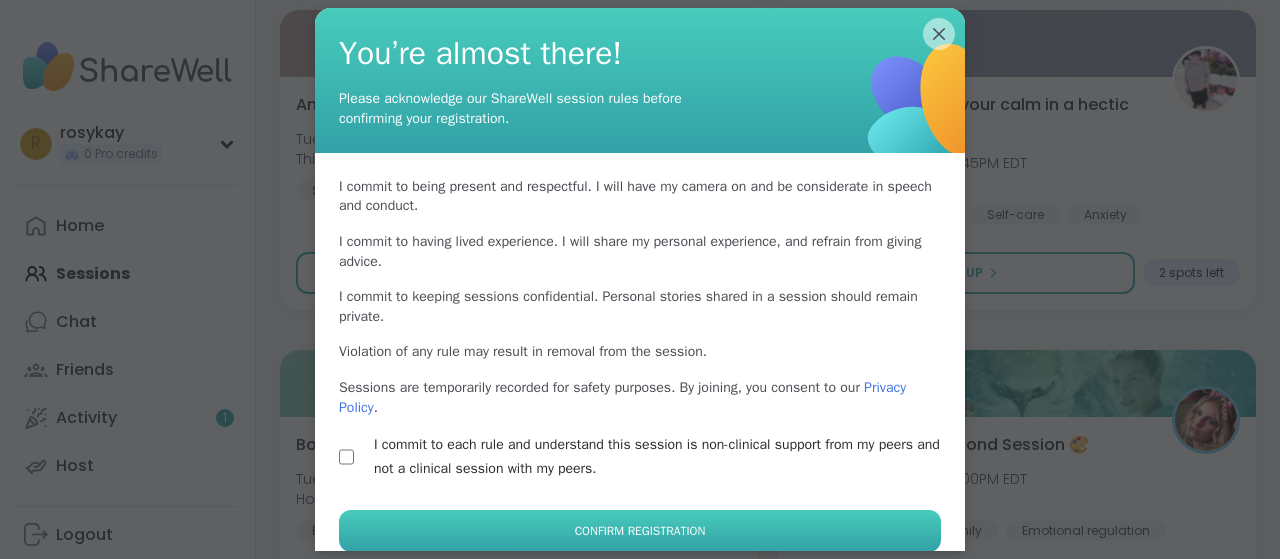 click on "Confirm Registration" at bounding box center (640, 531) 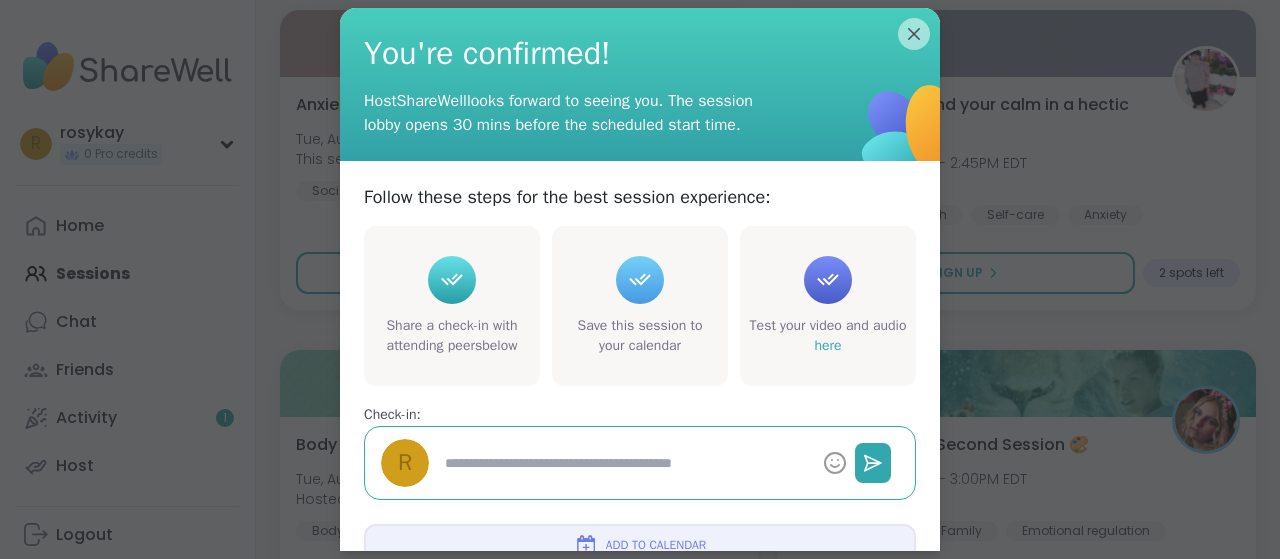 type on "*" 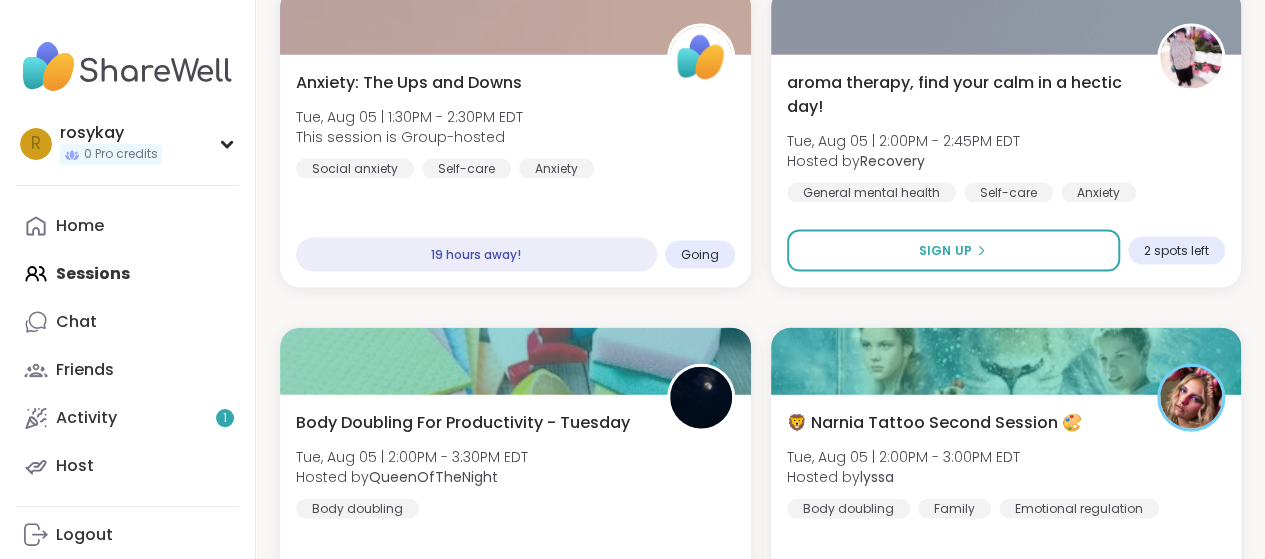 scroll, scrollTop: 5874, scrollLeft: 0, axis: vertical 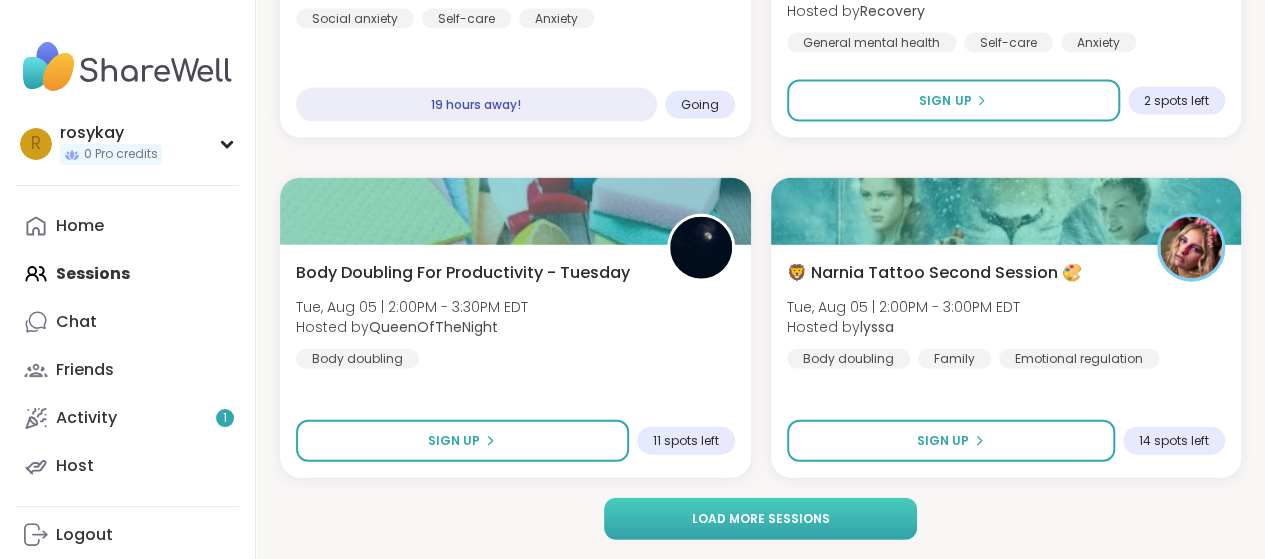 click on "Load more sessions" at bounding box center (760, 519) 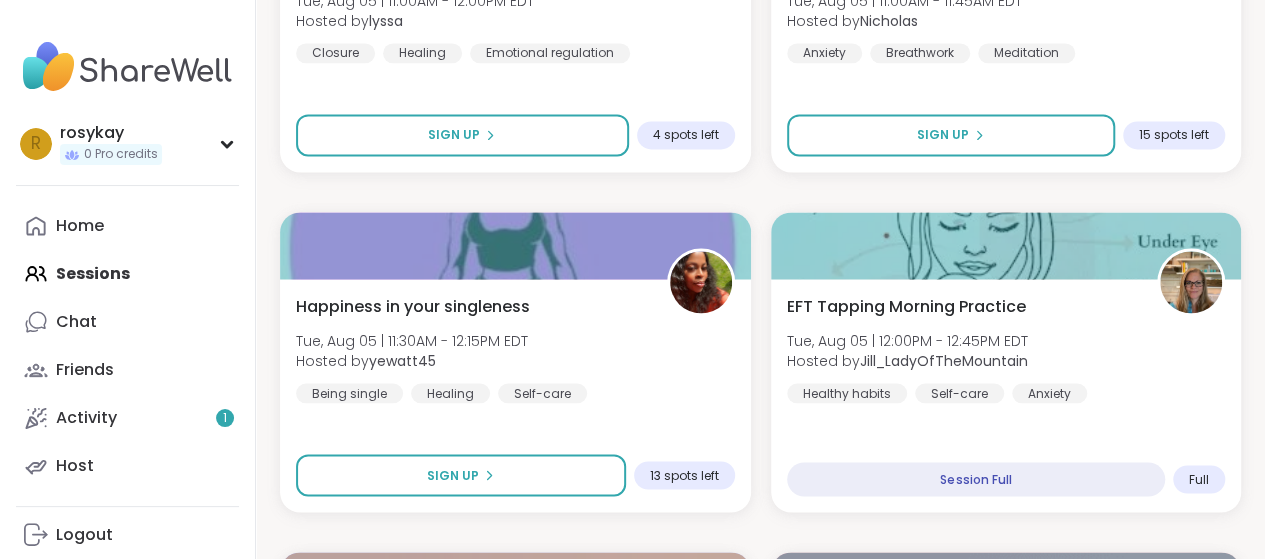 scroll, scrollTop: 5286, scrollLeft: 0, axis: vertical 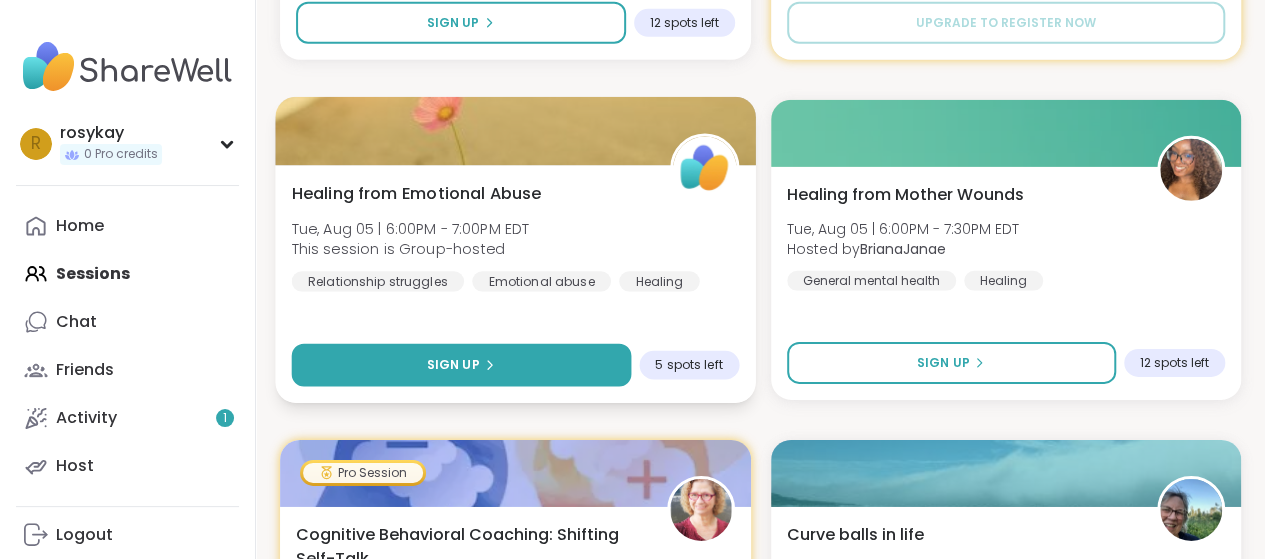 click on "Sign Up" at bounding box center (461, 365) 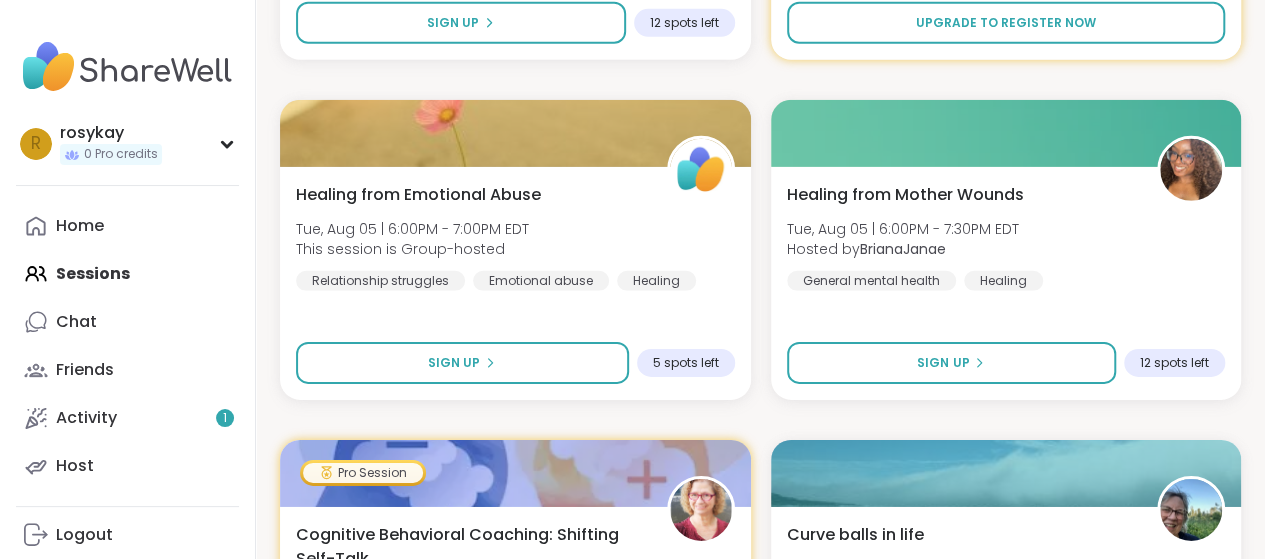 click on "Upgrade to register now" at bounding box center (1006, 23) 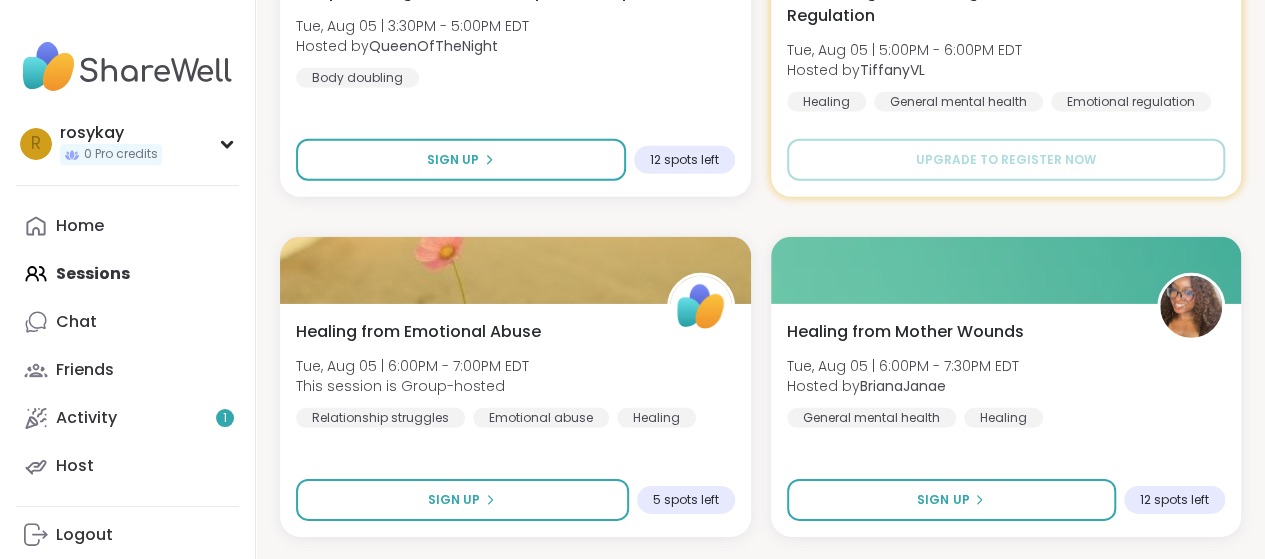 scroll, scrollTop: 6621, scrollLeft: 0, axis: vertical 